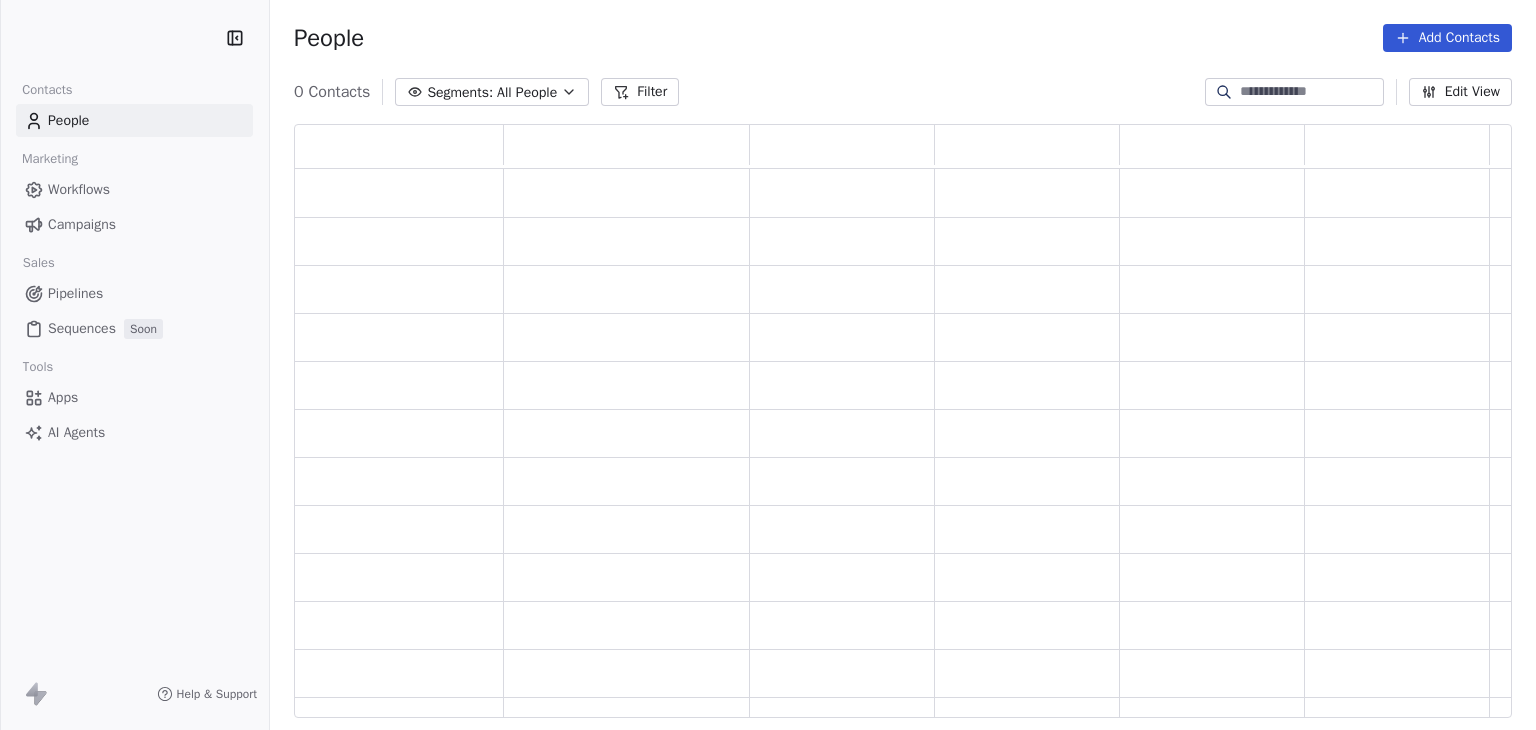 scroll, scrollTop: 0, scrollLeft: 0, axis: both 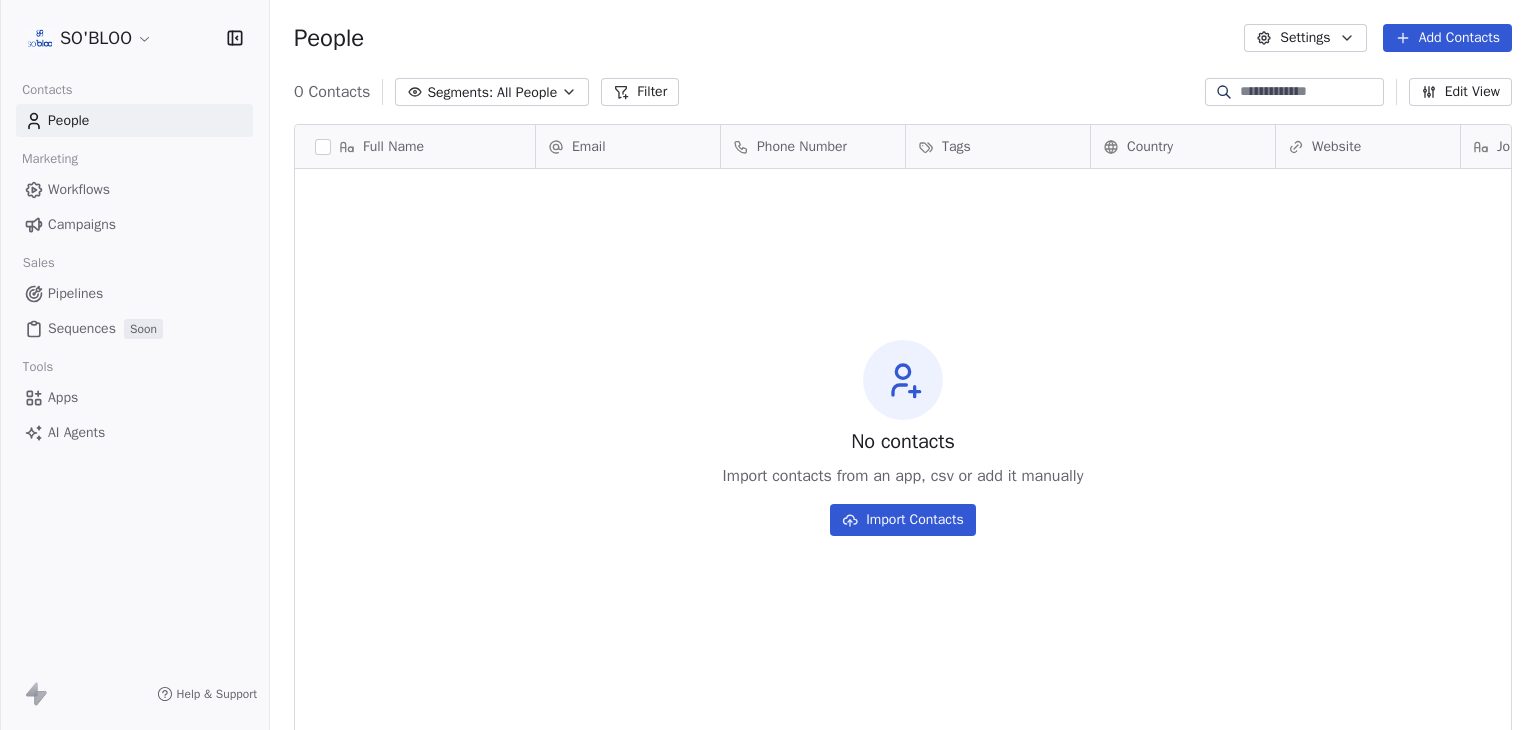 click on "SO'BLOO Contacts People Marketing Workflows Campaigns Sales Pipelines Sequences Soon Tools Apps AI Agents Help & Support People Settings  Add Contacts 0 Contacts Segments: All People Filter  Edit View Tag Export Full Name Email Phone Number Tags Country Website Job Title Status Contact Source NPS Score
To pick up a draggable item, press the space bar.
While dragging, use the arrow keys to move the item.
Press space again to drop the item in its new position, or press escape to cancel.
No contacts Import contacts from an app, csv or add it manually   Import Contacts" at bounding box center [768, 365] 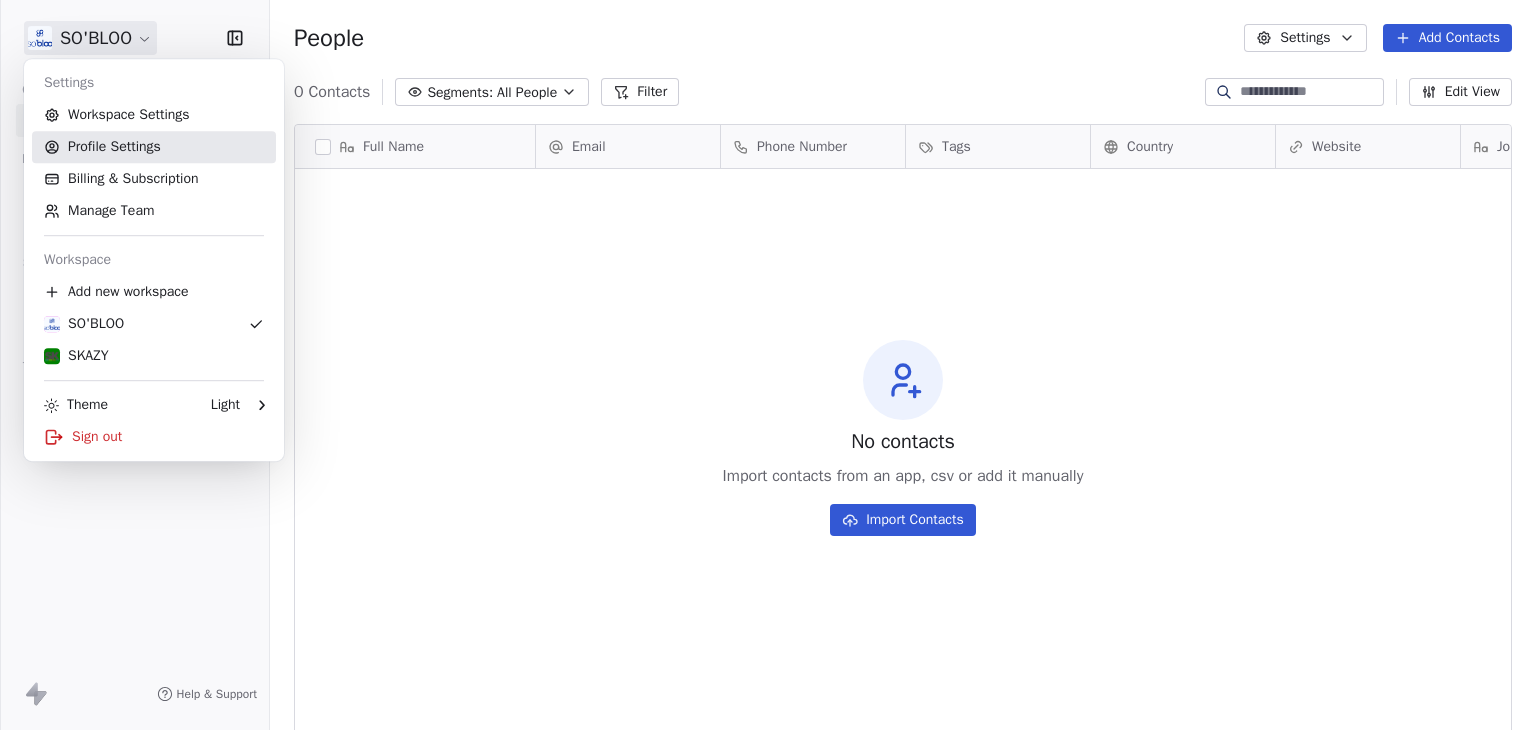 click on "Profile Settings" at bounding box center (154, 147) 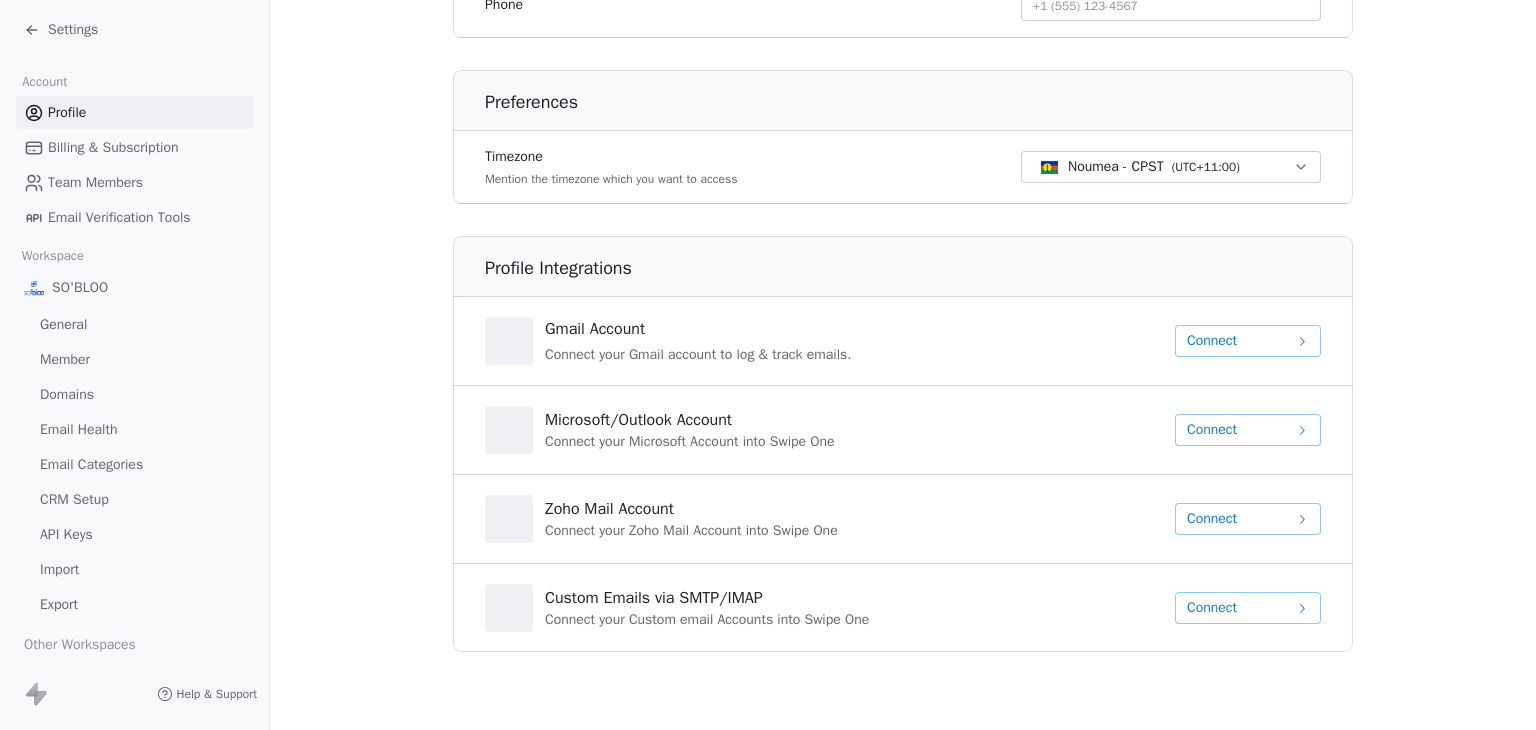 scroll, scrollTop: 543, scrollLeft: 0, axis: vertical 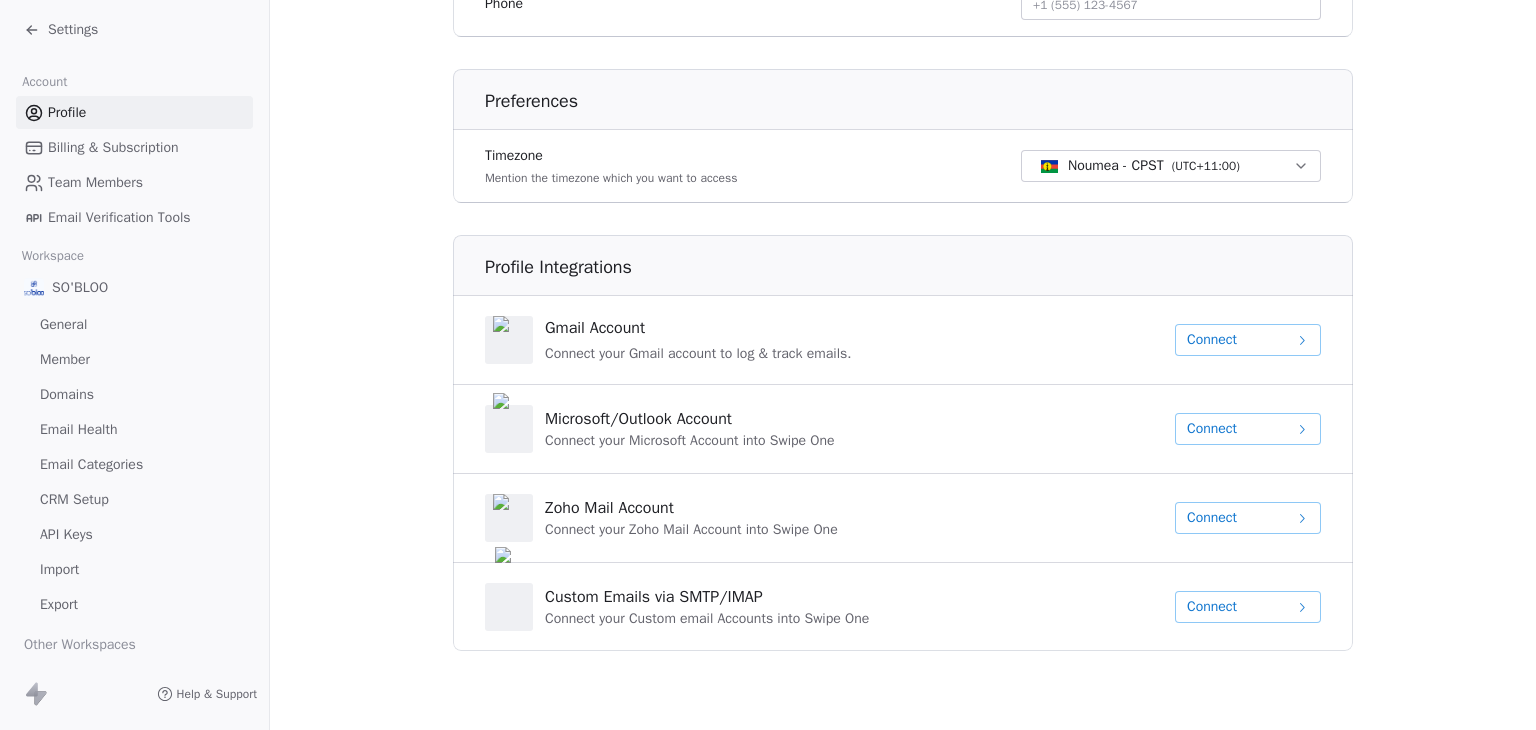 click on "Settings" at bounding box center (73, 30) 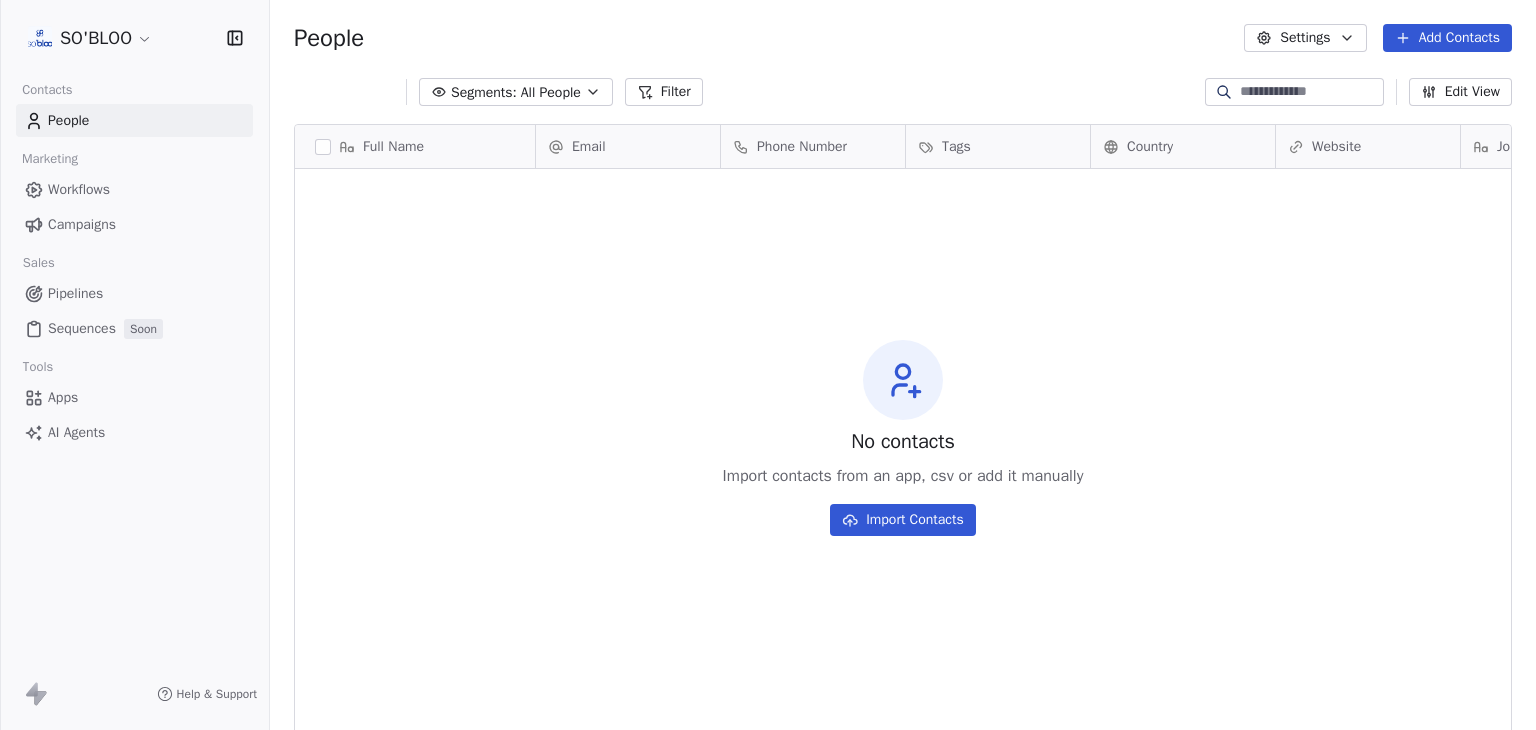 scroll, scrollTop: 16, scrollLeft: 16, axis: both 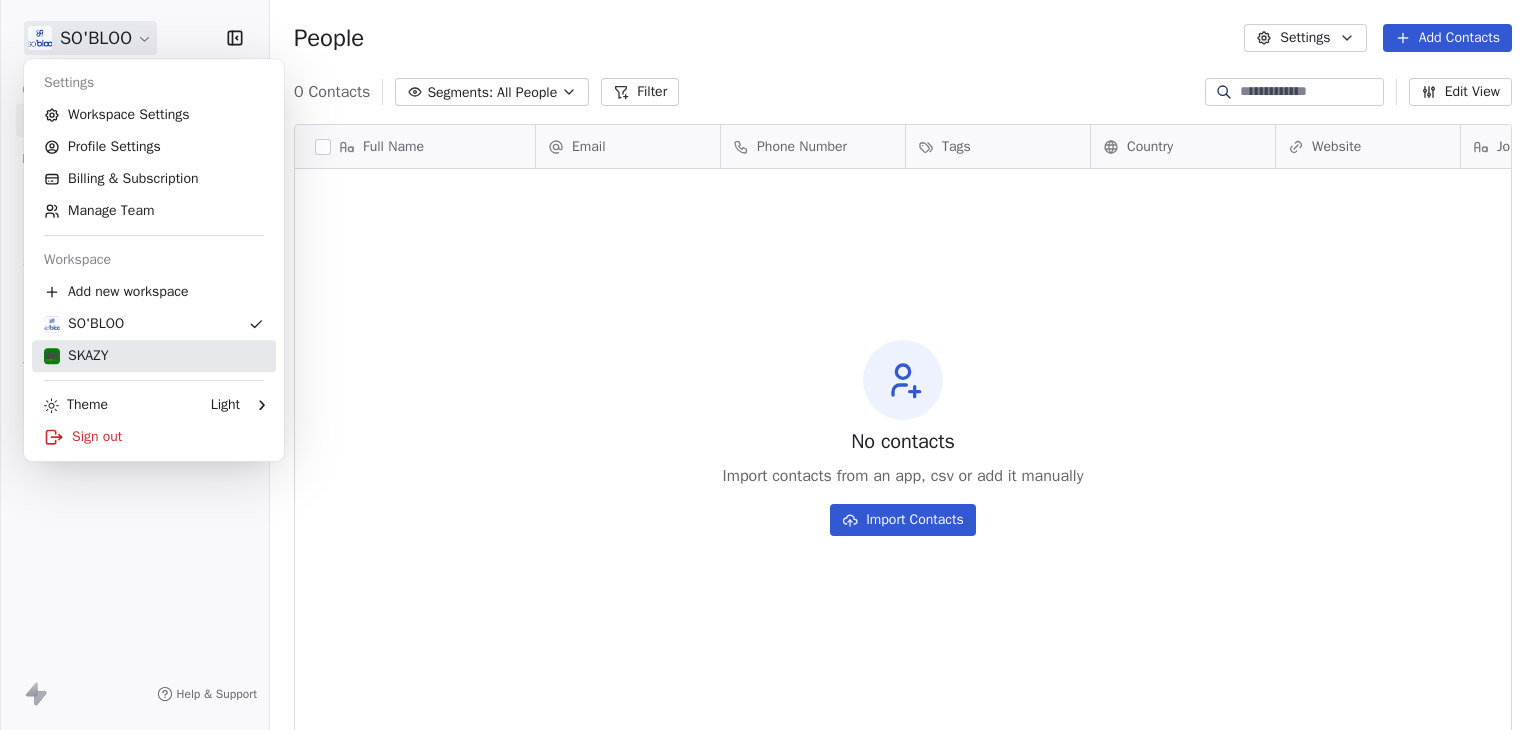 click on "SKAZY" at bounding box center (154, 356) 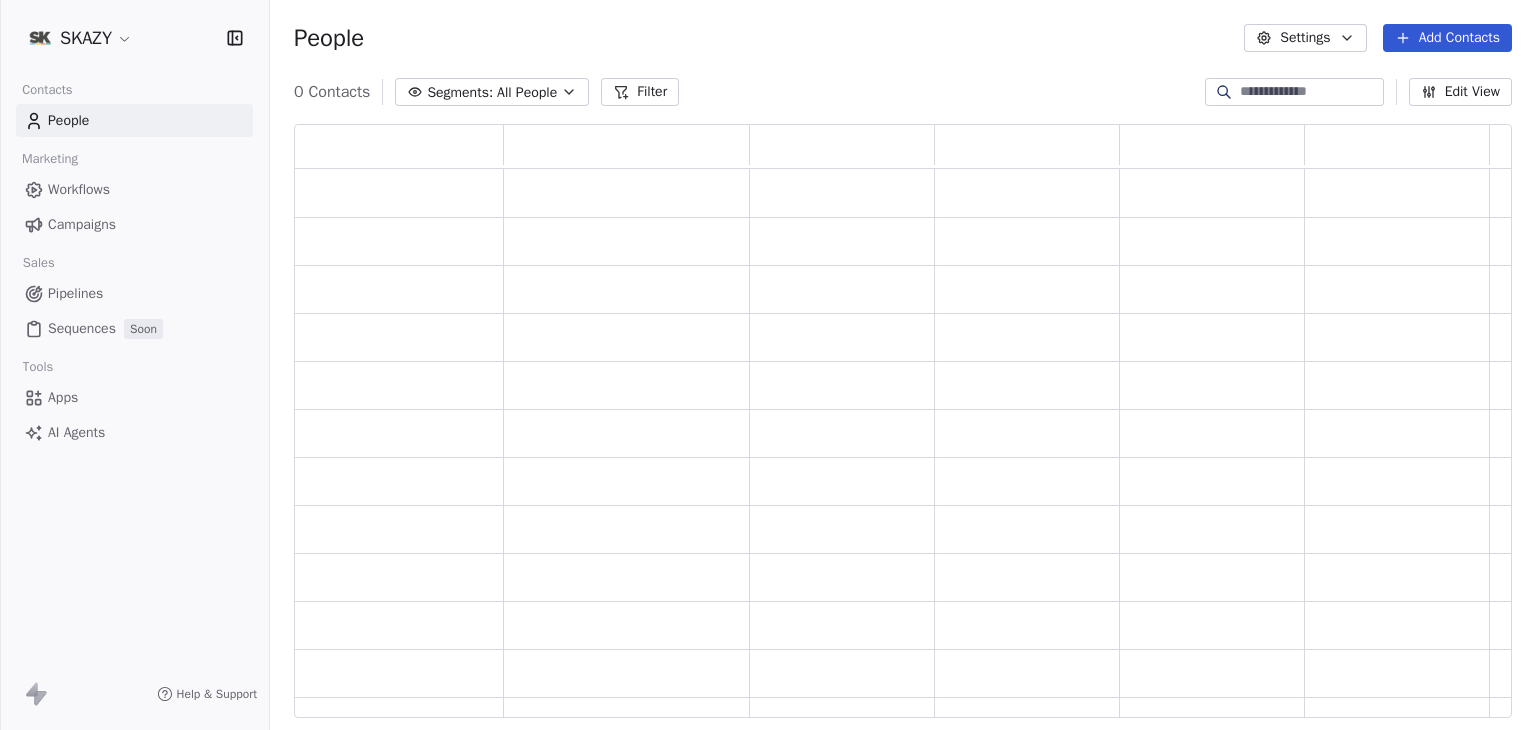 scroll, scrollTop: 16, scrollLeft: 16, axis: both 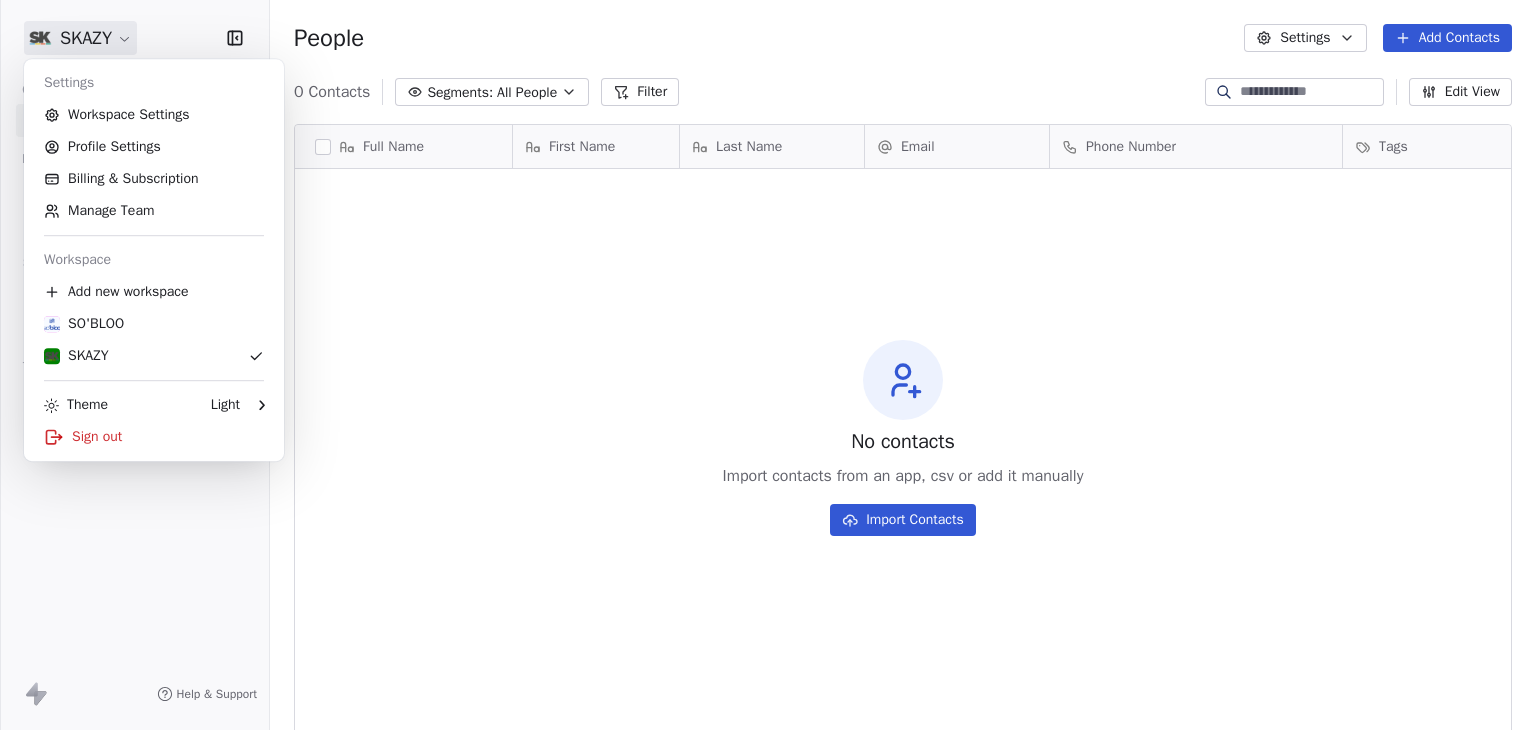 click on "SKAZY Contacts People Marketing Workflows Campaigns Sales Pipelines Sequences Soon Tools Apps AI Agents Help & Support People Settings  Add Contacts 0 Contacts Segments: All People Filter  Edit View Tag Export Full Name First Name Last Name Email Phone Number Tags Status
To pick up a draggable item, press the space bar.
While dragging, use the arrow keys to move the item.
Press space again to drop the item in its new position, or press escape to cancel.
No contacts Import contacts from an app, csv or add it manually   Import Contacts   Settings Workspace Settings Profile Settings Billing & Subscription Manage Team   Workspace Add new workspace SO'BLOO SKAZY Theme Light Sign out" at bounding box center [768, 365] 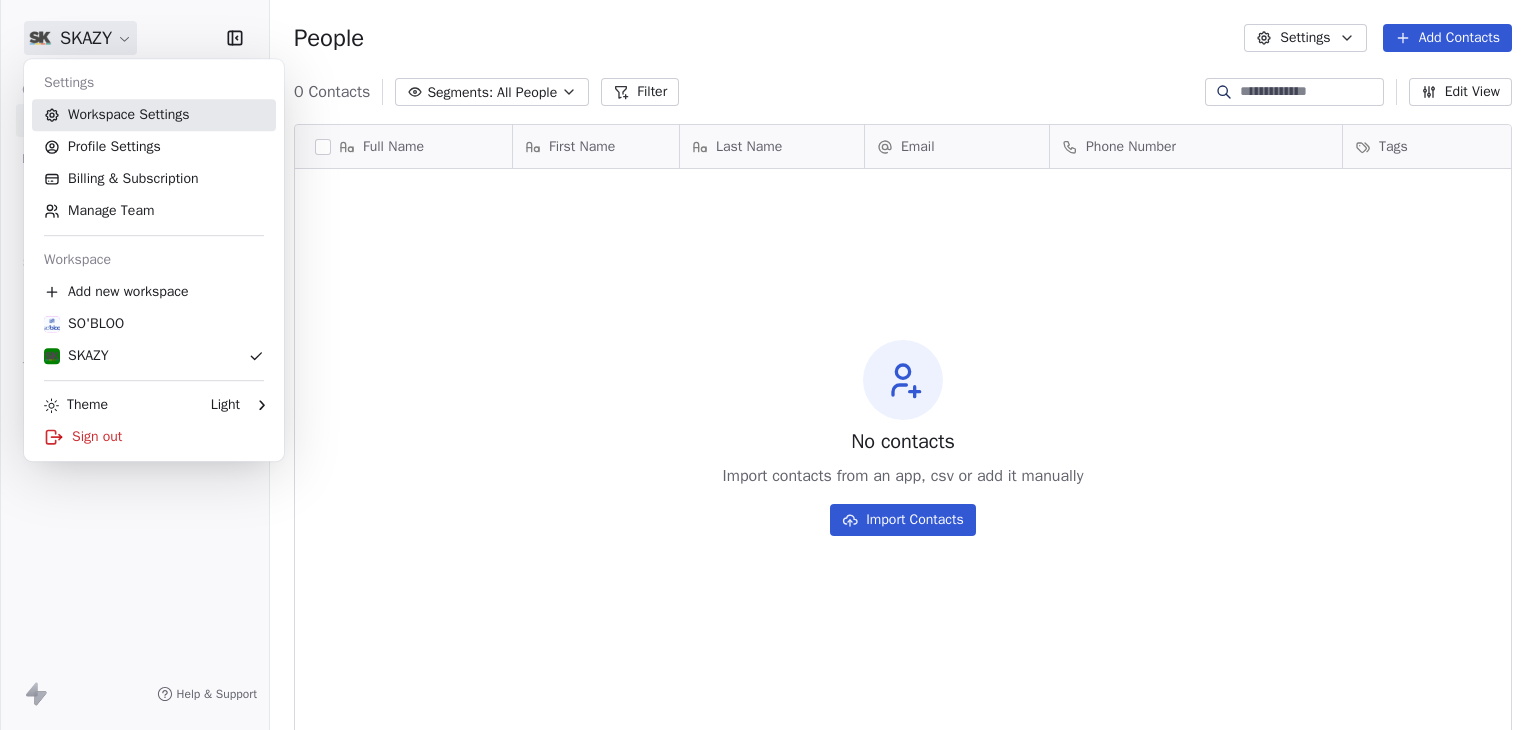 click on "Workspace Settings" at bounding box center [154, 115] 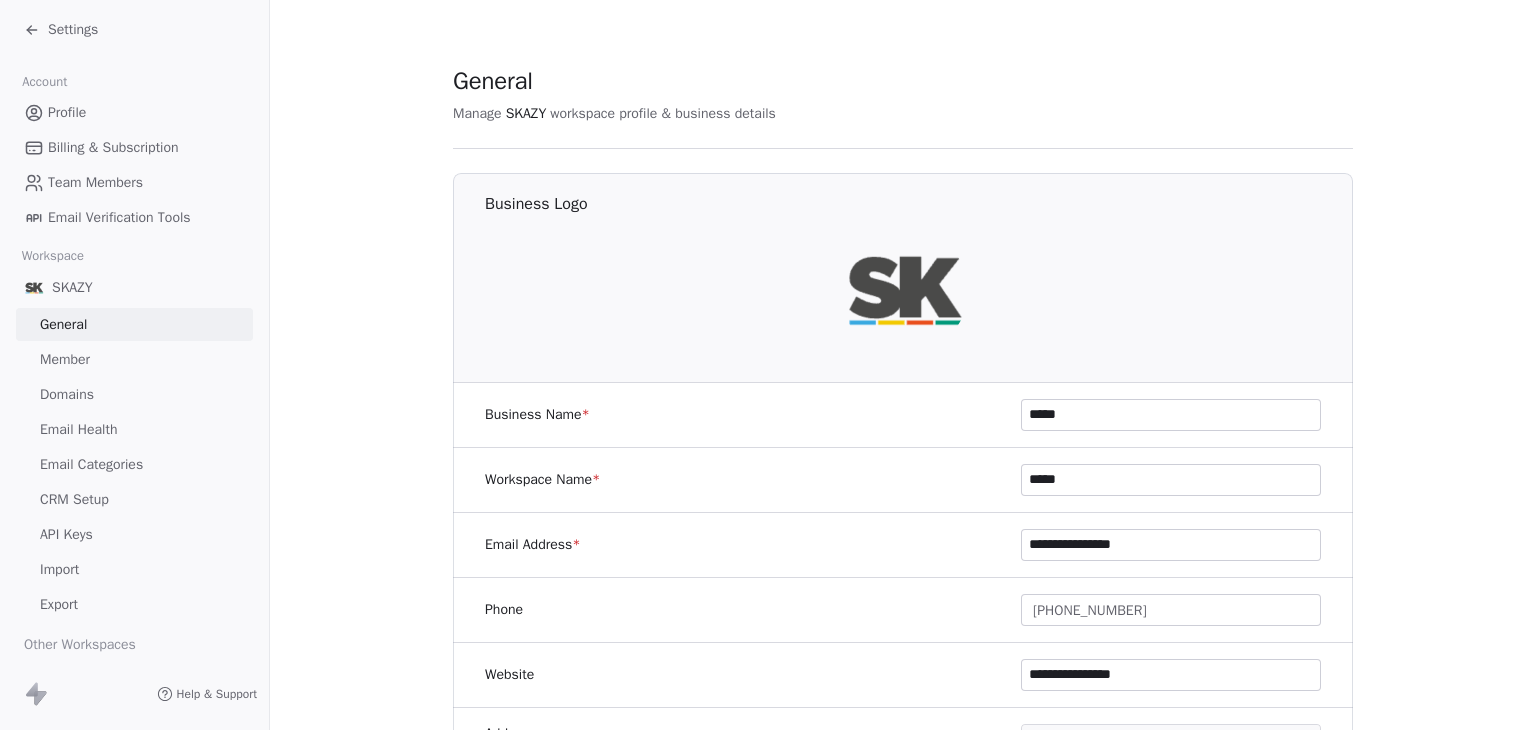 click on "Domains" at bounding box center (67, 394) 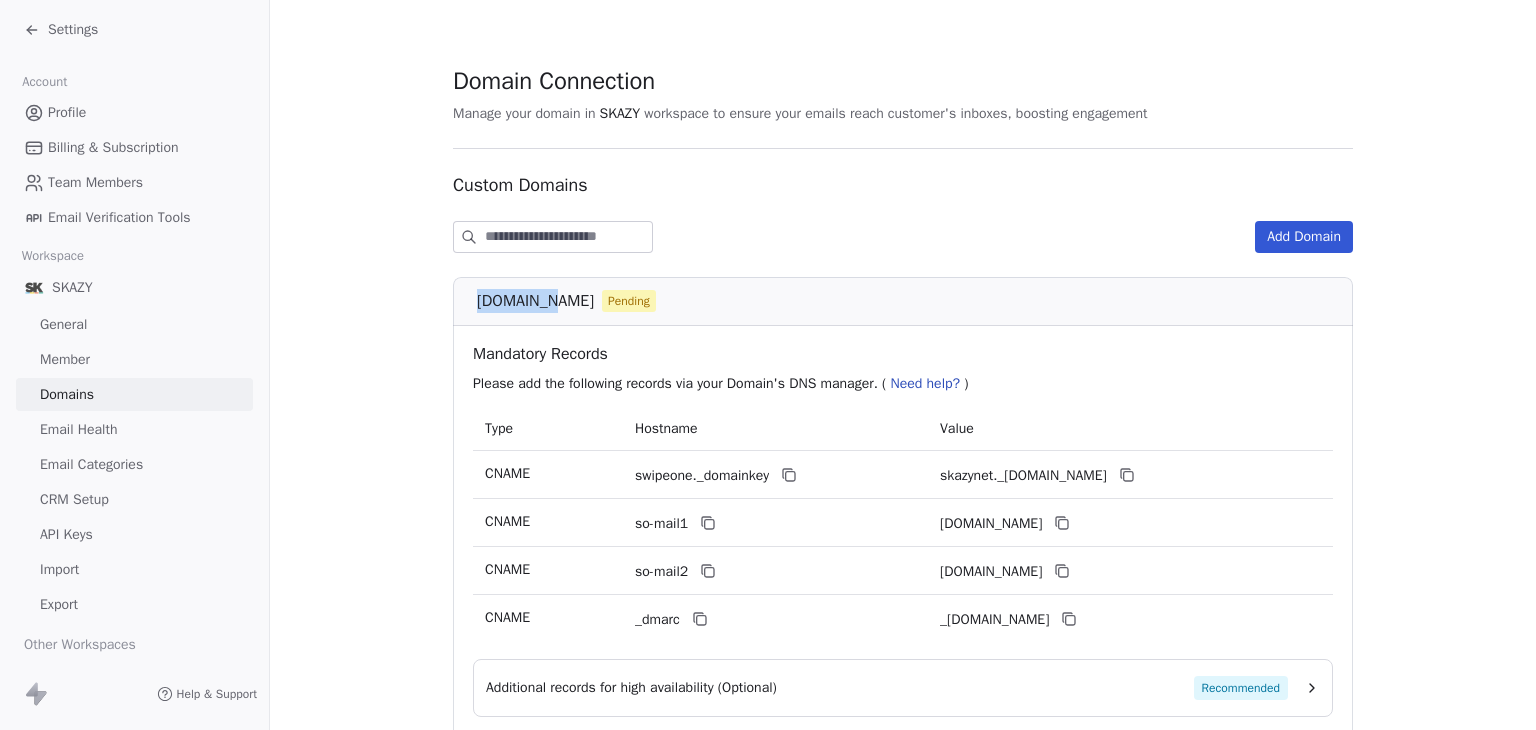 drag, startPoint x: 466, startPoint y: 289, endPoint x: 535, endPoint y: 293, distance: 69.115845 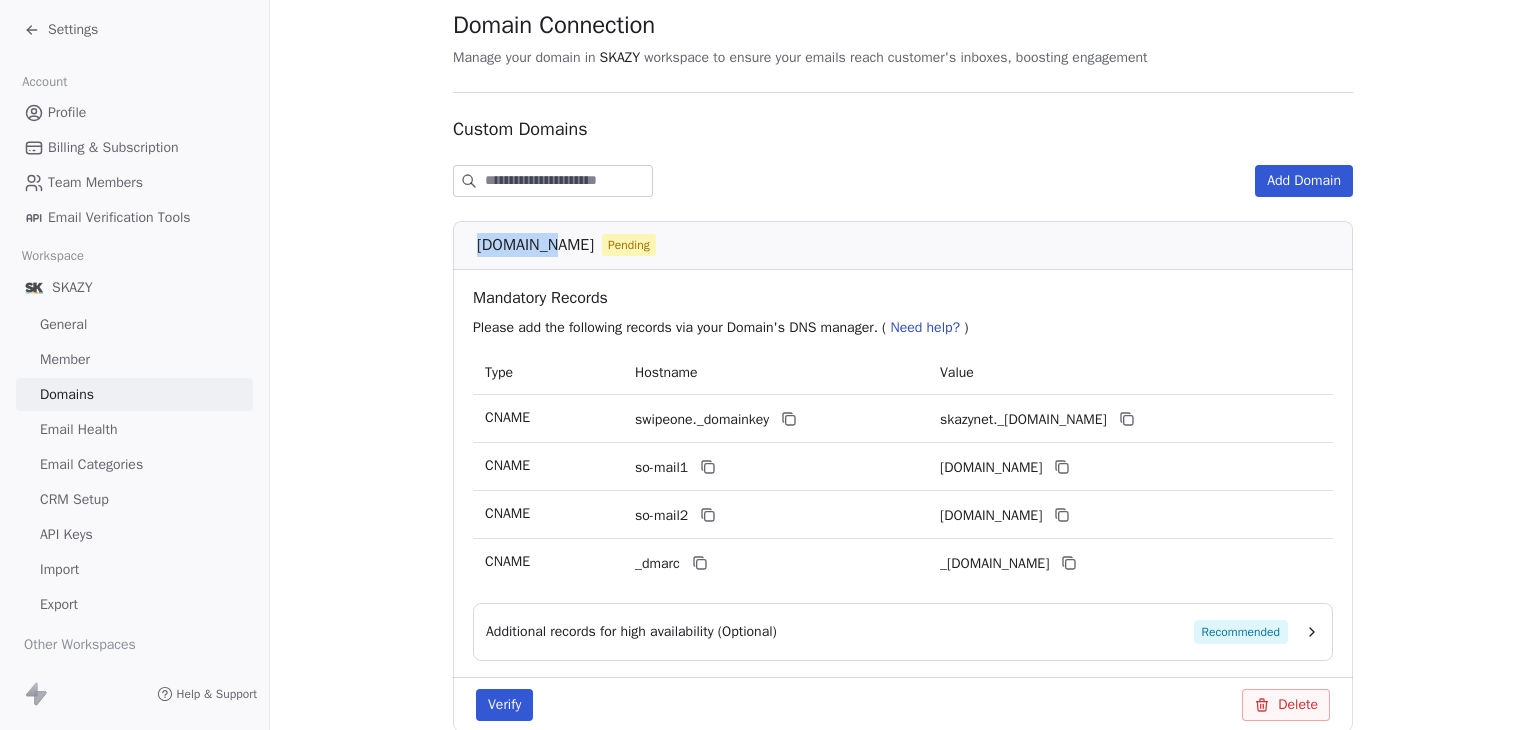 scroll, scrollTop: 153, scrollLeft: 0, axis: vertical 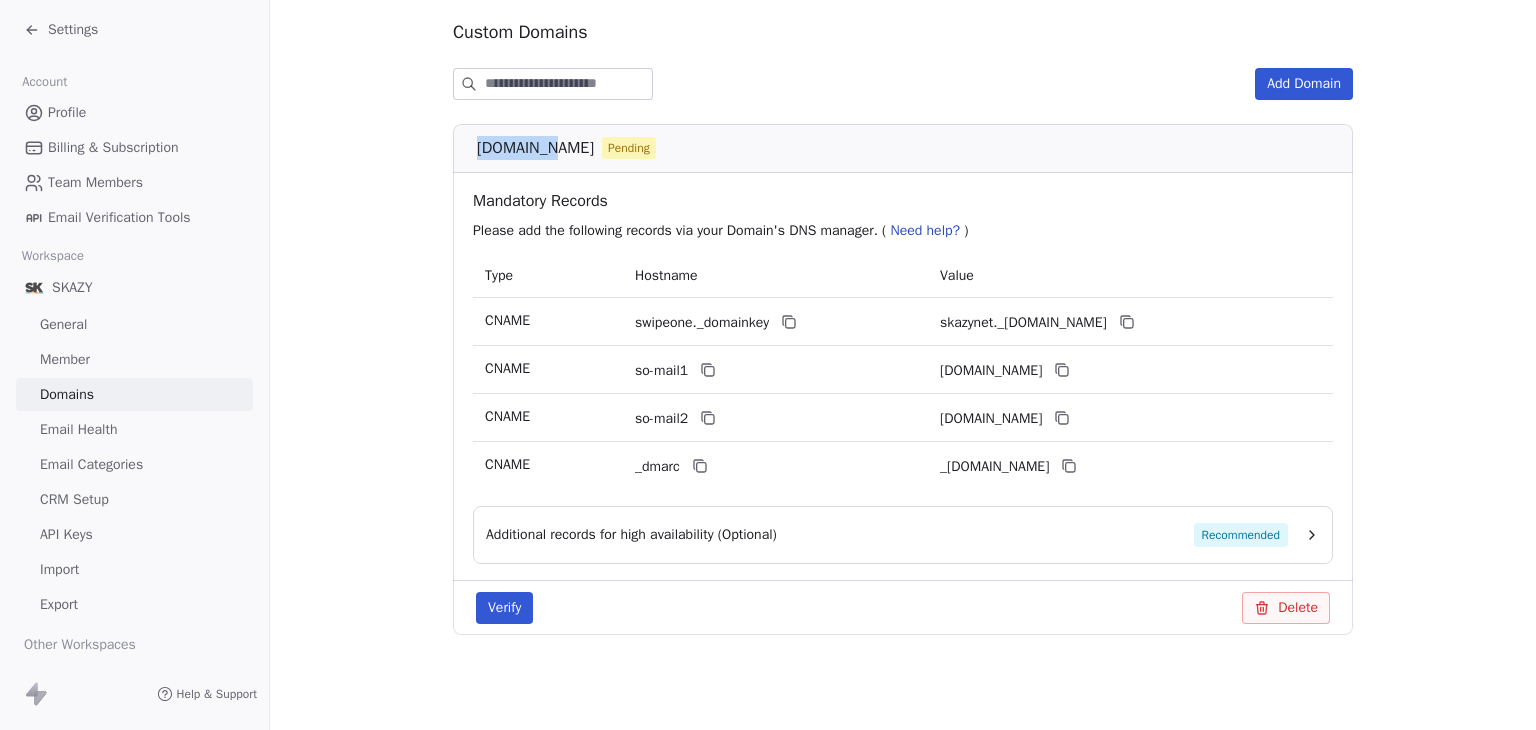 click on "Verify" at bounding box center (504, 608) 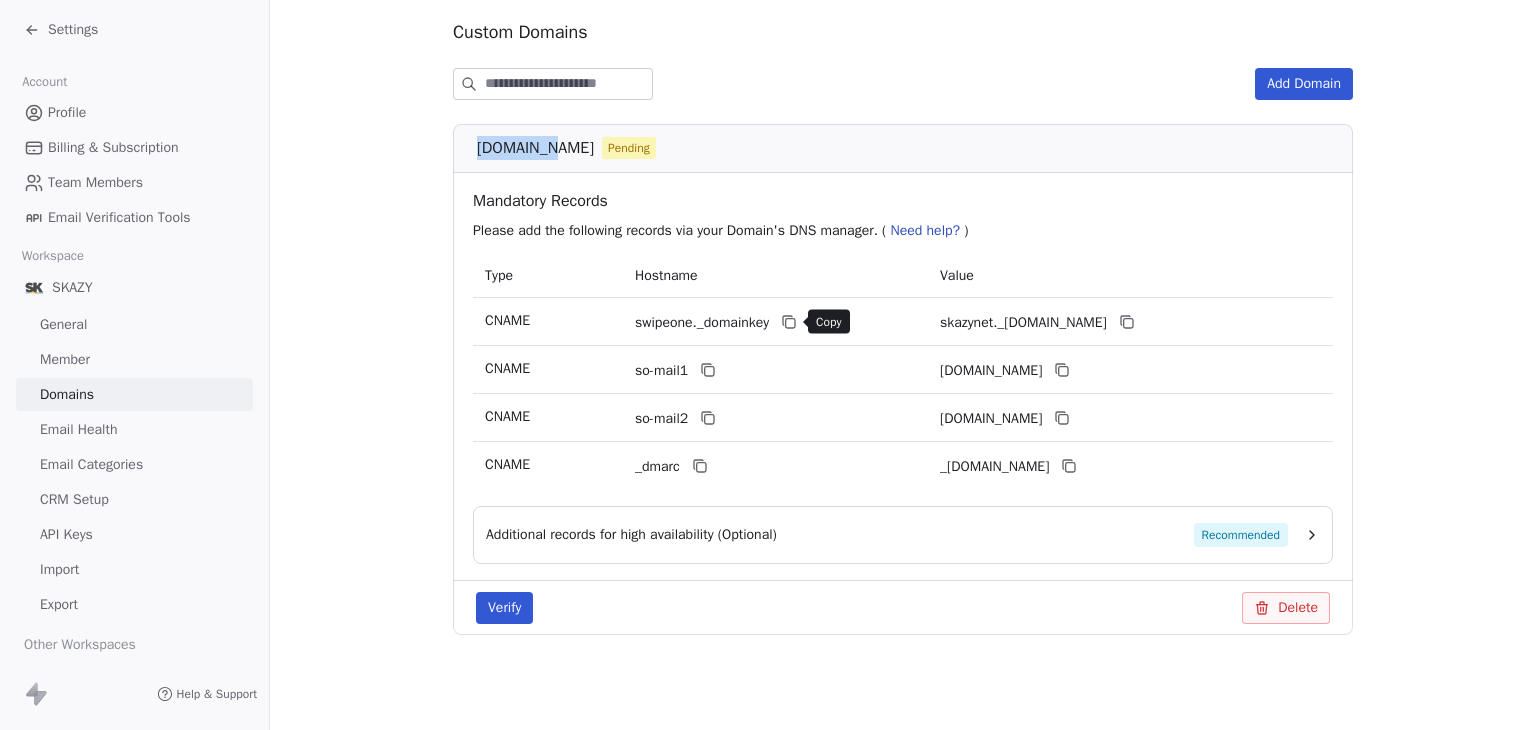 click 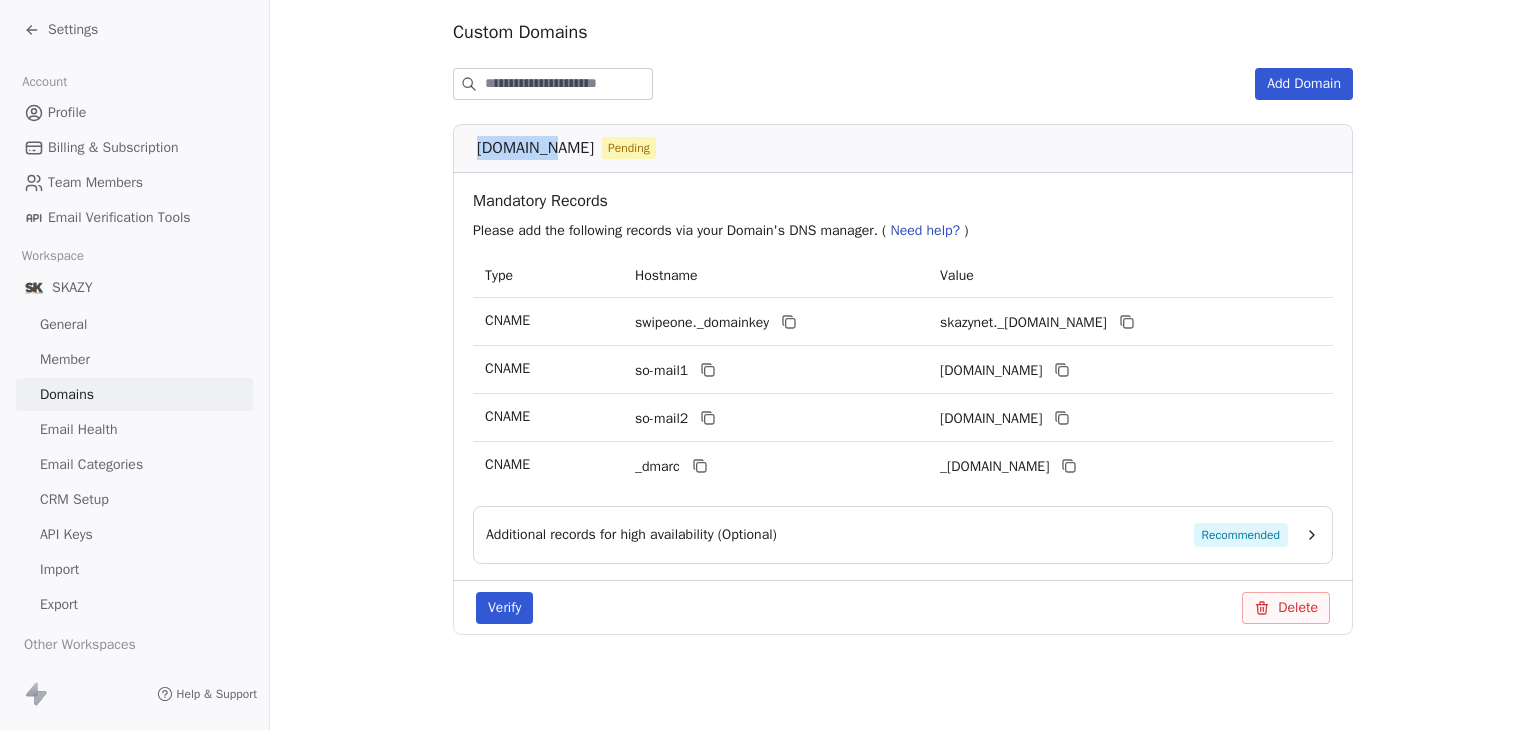 copy on "skazy.net" 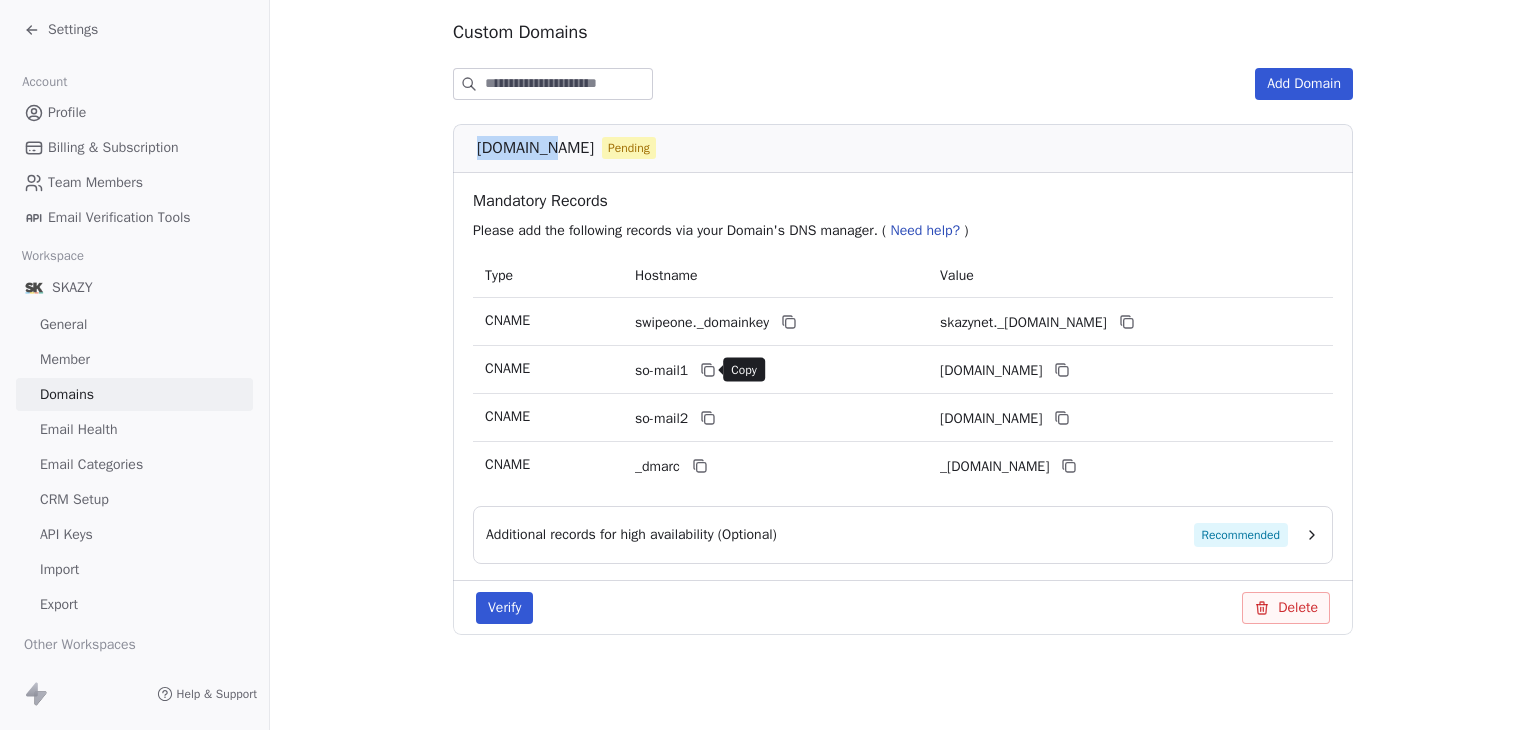 click 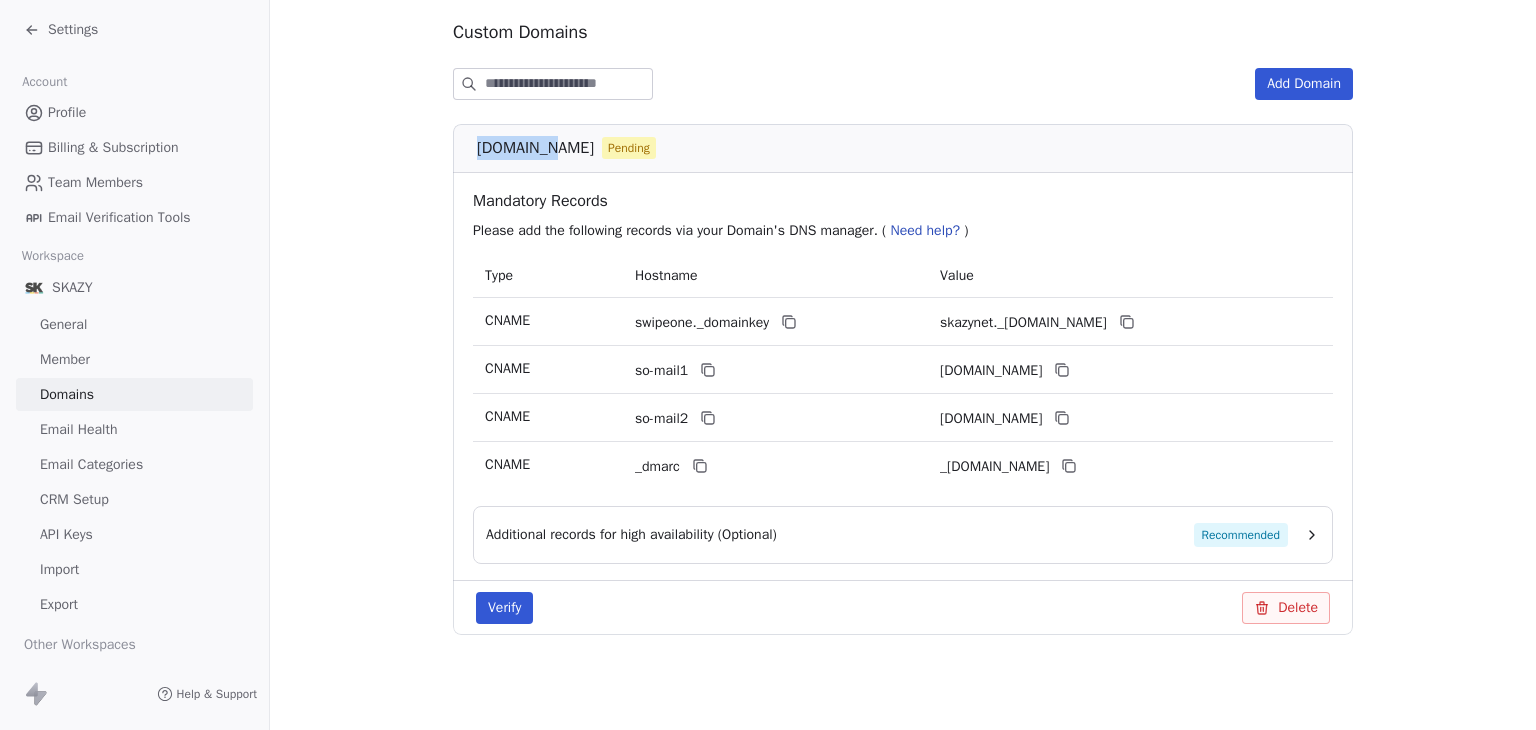 click on "Settings" at bounding box center (61, 30) 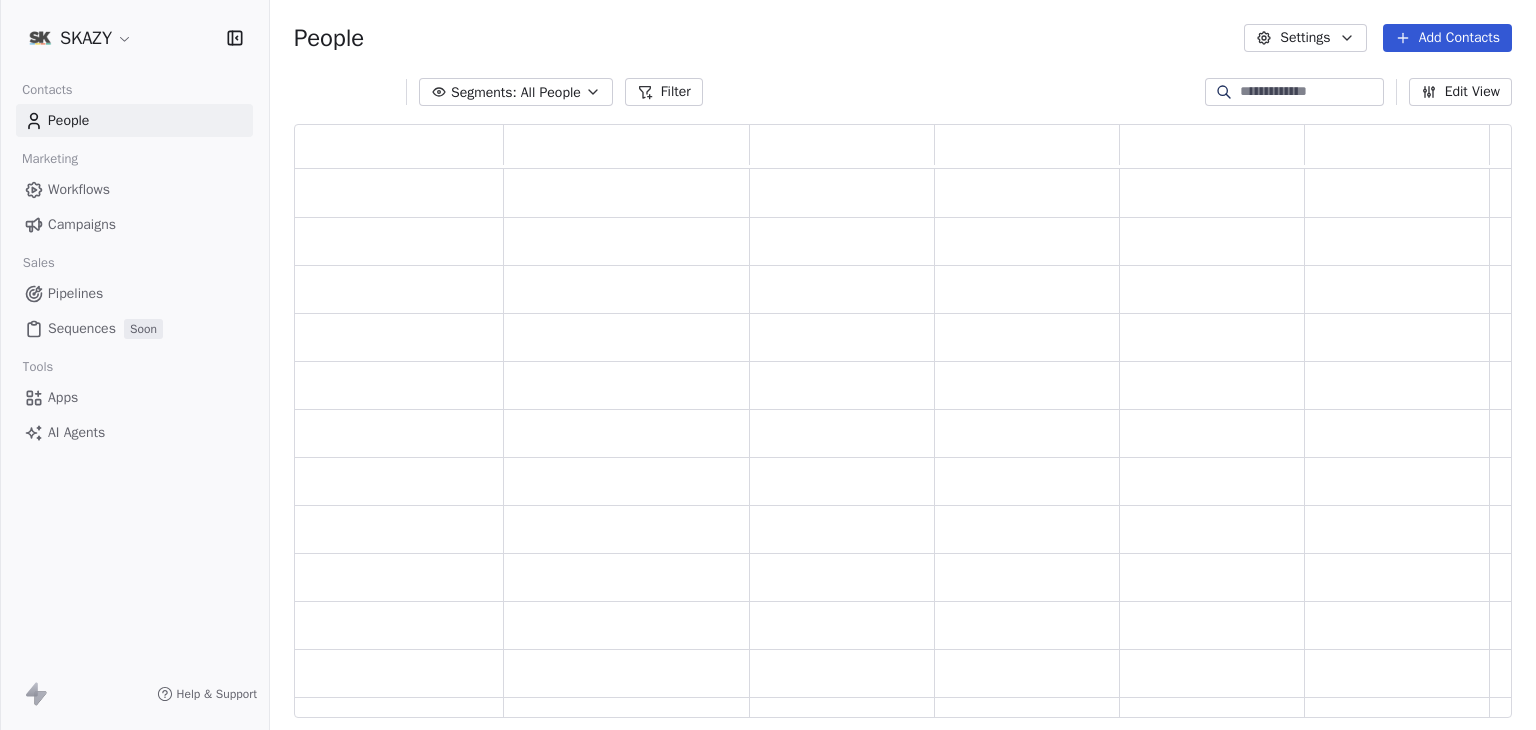 scroll, scrollTop: 16, scrollLeft: 16, axis: both 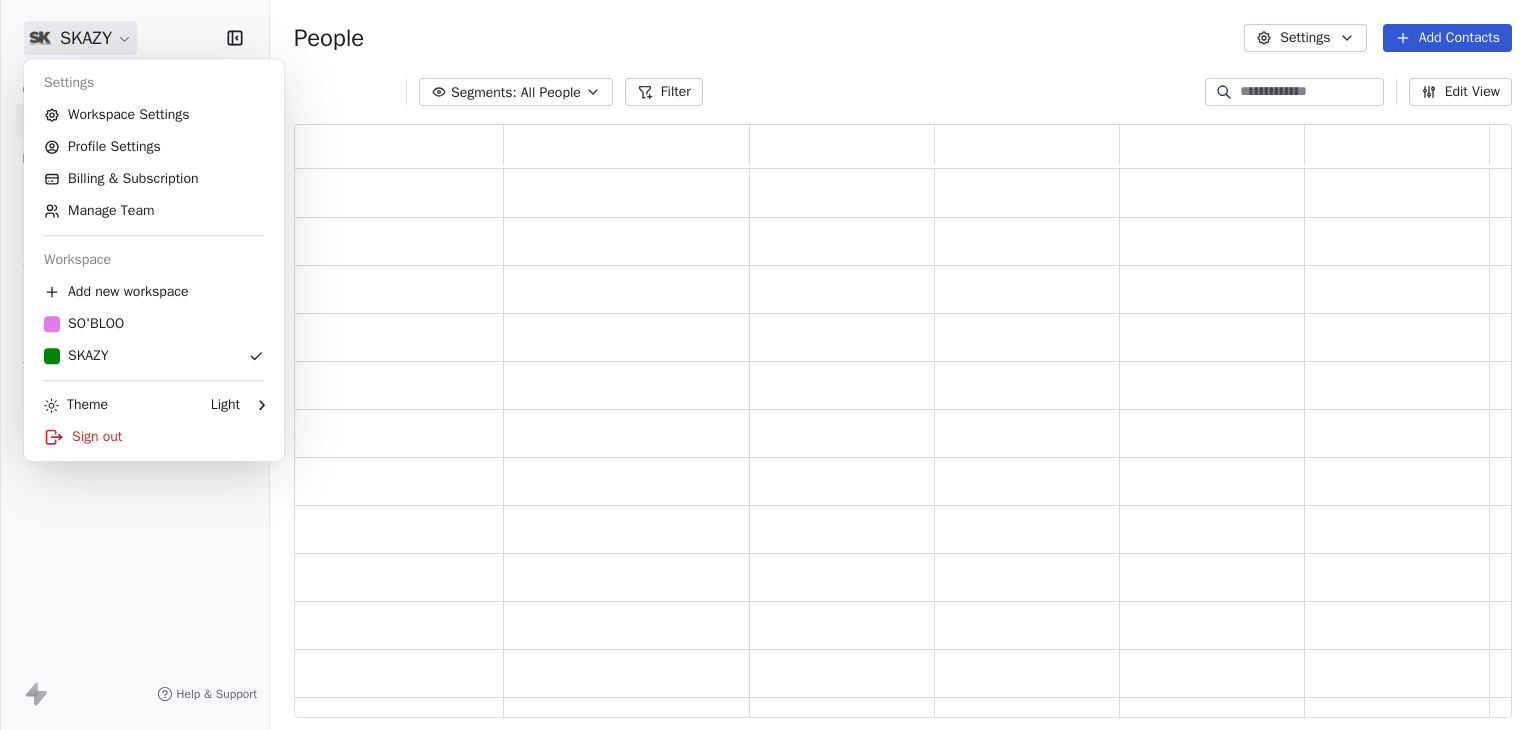 click on "SKAZY Contacts People Marketing Workflows Campaigns Sales Pipelines Sequences Soon Tools Apps AI Agents Help & Support People Settings  Add Contacts Segments: All People Filter  Edit View Tag Export   Settings Workspace Settings Profile Settings Billing & Subscription Manage Team   Workspace Add new workspace SO'BLOO SKAZY Theme Light Sign out" at bounding box center [768, 365] 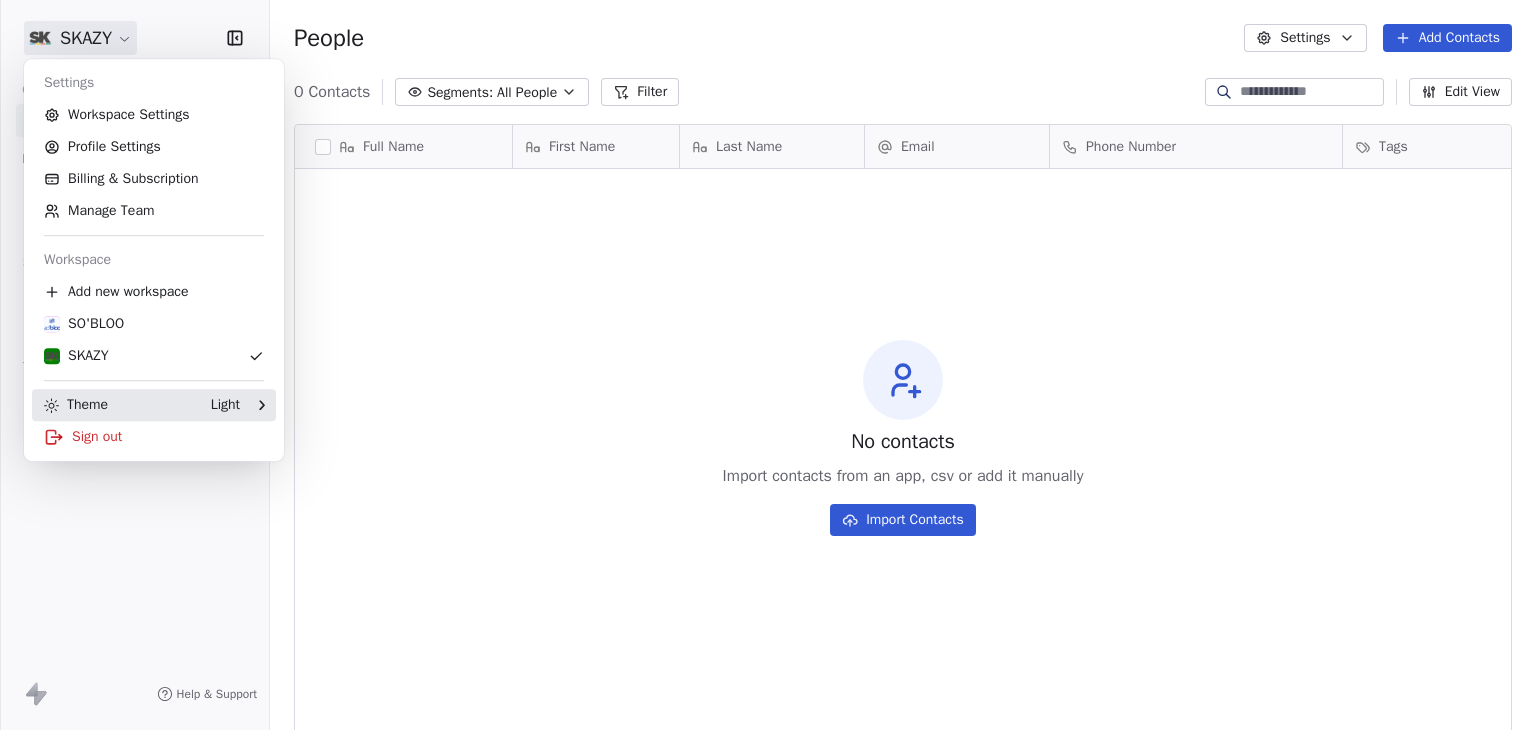 scroll, scrollTop: 16, scrollLeft: 16, axis: both 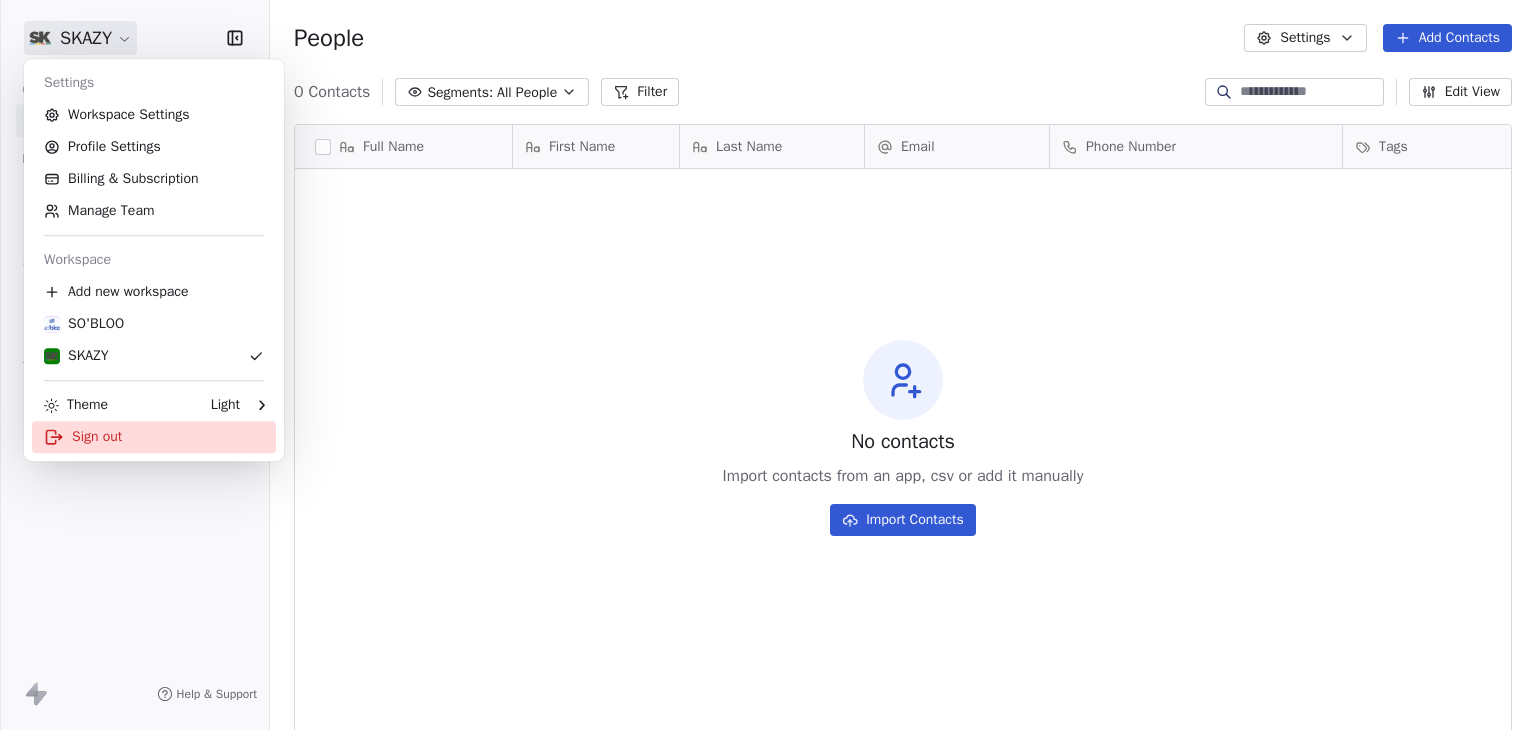 click on "Sign out" at bounding box center [154, 437] 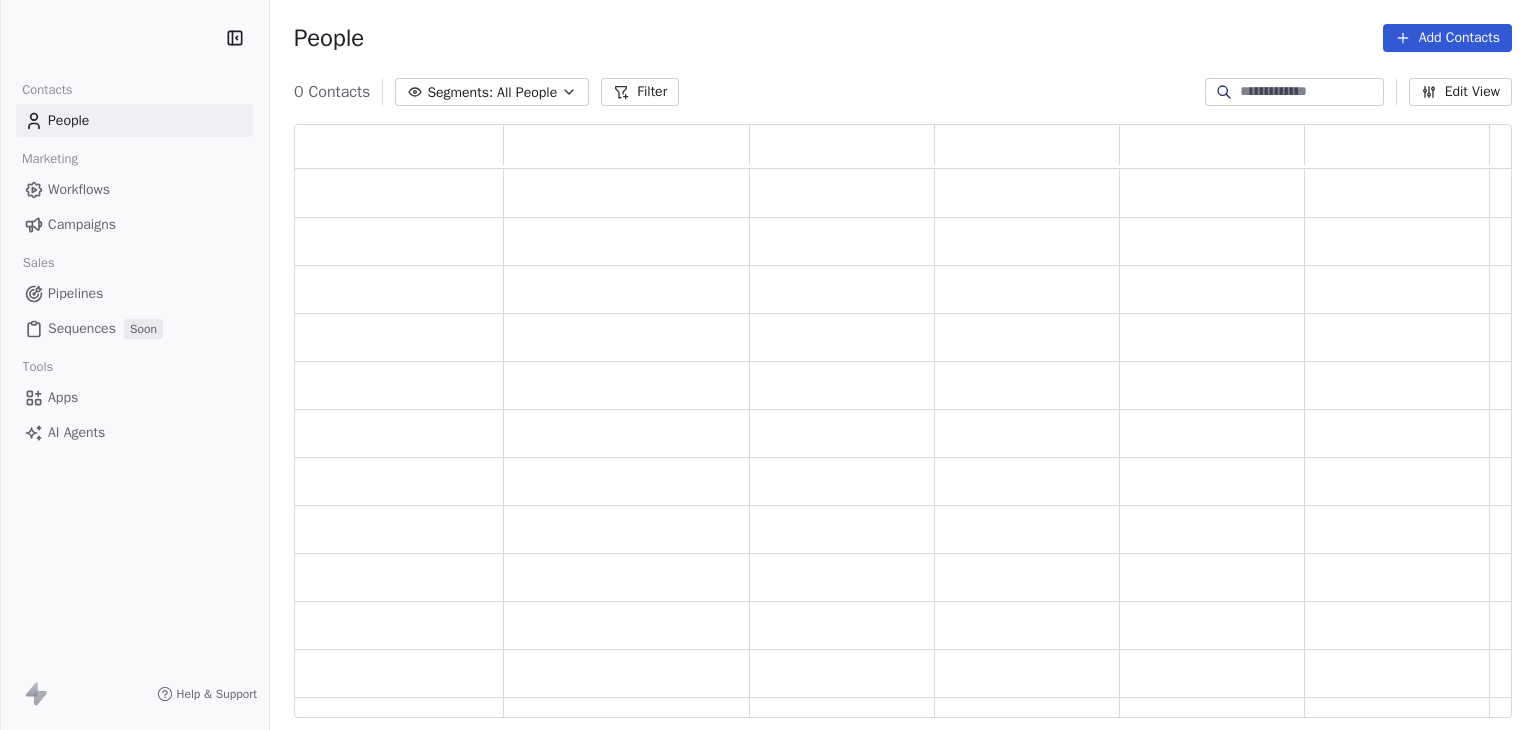 scroll, scrollTop: 0, scrollLeft: 0, axis: both 